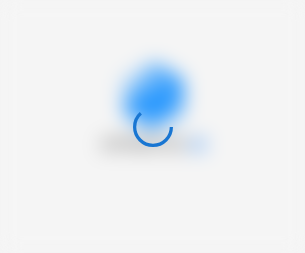 scroll, scrollTop: 0, scrollLeft: 0, axis: both 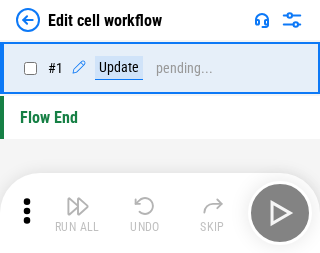 click at bounding box center (78, 206) 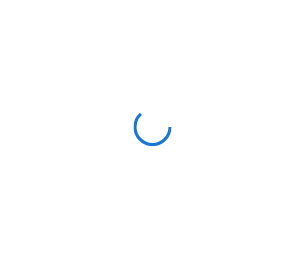 scroll, scrollTop: 0, scrollLeft: 0, axis: both 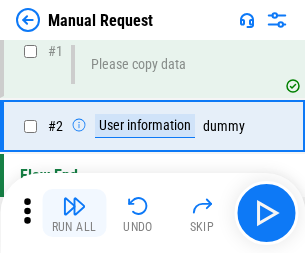 click at bounding box center (74, 206) 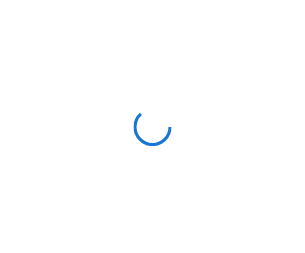 scroll, scrollTop: 0, scrollLeft: 0, axis: both 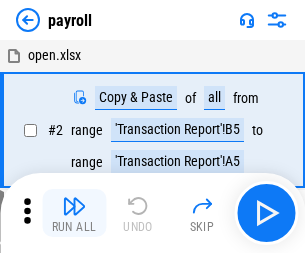 click at bounding box center [74, 206] 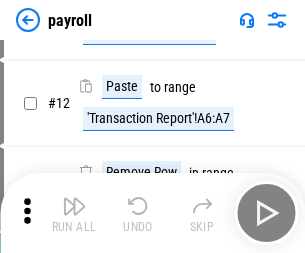 scroll, scrollTop: 122, scrollLeft: 0, axis: vertical 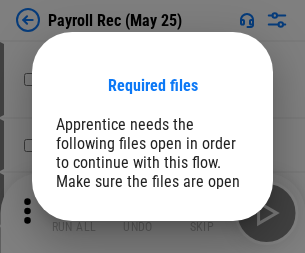 click on "Open" at bounding box center (209, 287) 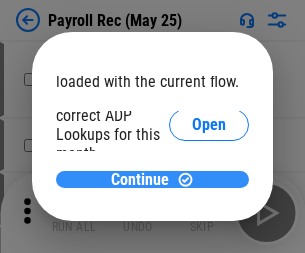 click on "Continue" at bounding box center (140, 180) 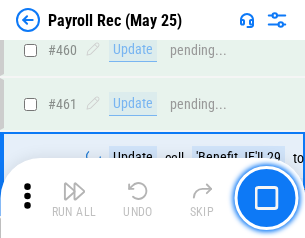 scroll, scrollTop: 10658, scrollLeft: 0, axis: vertical 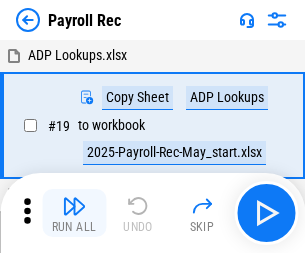 click at bounding box center [74, 206] 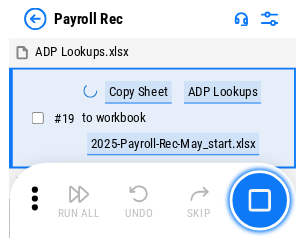 scroll, scrollTop: 118, scrollLeft: 0, axis: vertical 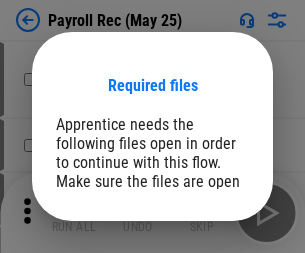 click on "Open" at bounding box center (209, 287) 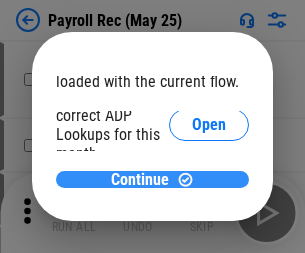 click on "Continue" at bounding box center [140, 180] 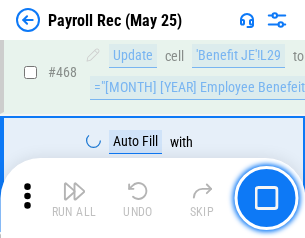 scroll, scrollTop: 10658, scrollLeft: 0, axis: vertical 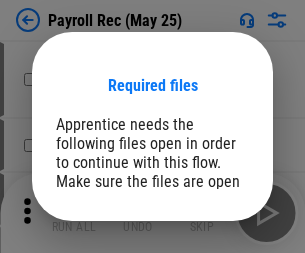 click on "Open" at bounding box center (209, 287) 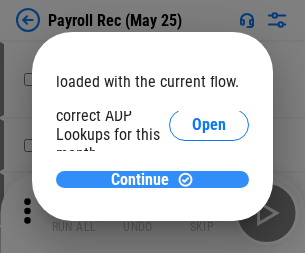 click on "Continue" at bounding box center [140, 180] 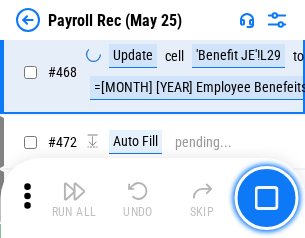 scroll, scrollTop: 10658, scrollLeft: 0, axis: vertical 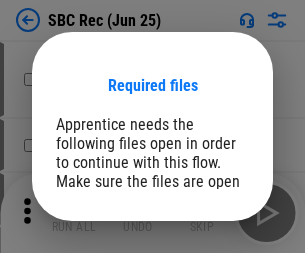 click on "Open" at bounding box center (209, 287) 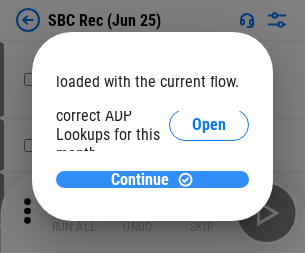 click on "Continue" at bounding box center (140, 180) 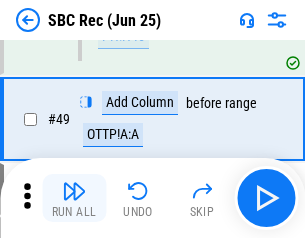 click at bounding box center [74, 191] 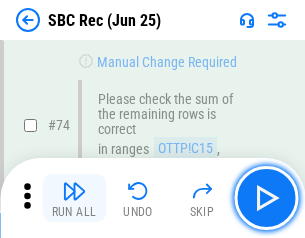 scroll, scrollTop: 2469, scrollLeft: 0, axis: vertical 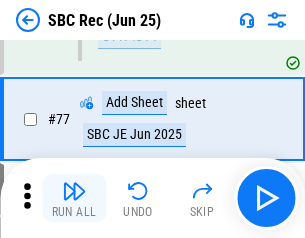 click at bounding box center (74, 191) 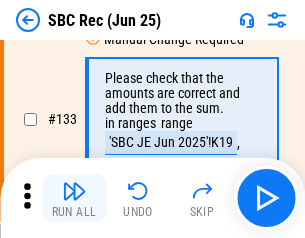 click at bounding box center [74, 191] 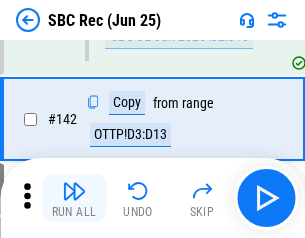 click at bounding box center [74, 191] 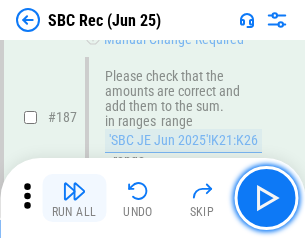 scroll, scrollTop: 5330, scrollLeft: 0, axis: vertical 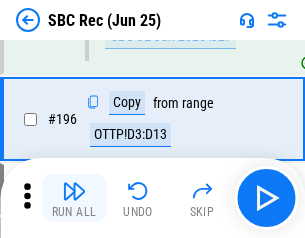 click at bounding box center [74, 191] 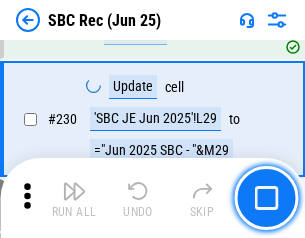 scroll, scrollTop: 6410, scrollLeft: 0, axis: vertical 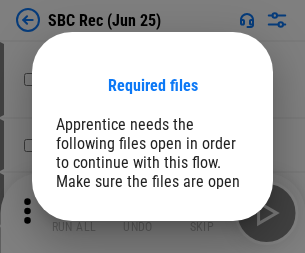 click on "Open" at bounding box center (209, 287) 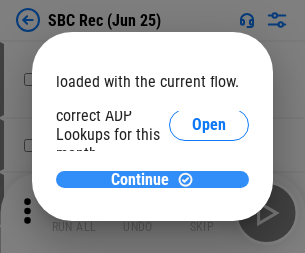 click on "Continue" at bounding box center (140, 180) 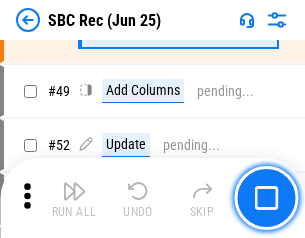 click at bounding box center [74, 191] 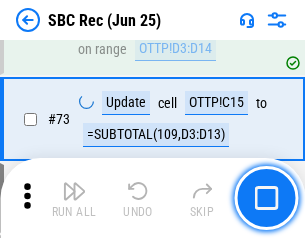 scroll, scrollTop: 2469, scrollLeft: 0, axis: vertical 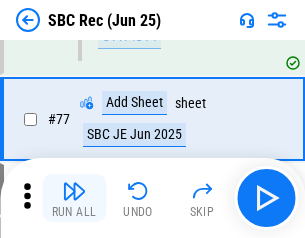 click at bounding box center (74, 191) 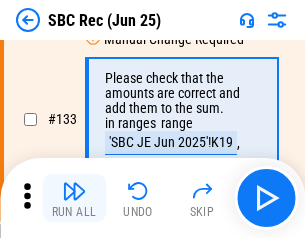 click at bounding box center [74, 191] 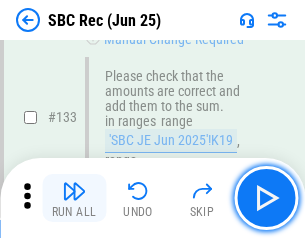 scroll, scrollTop: 4107, scrollLeft: 0, axis: vertical 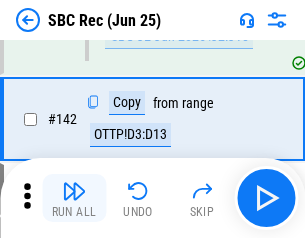 click at bounding box center (74, 191) 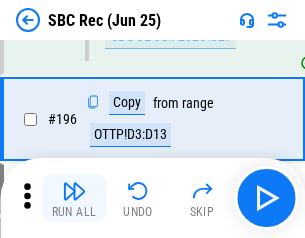 click at bounding box center [74, 191] 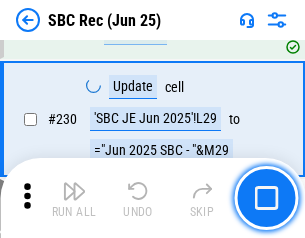 scroll, scrollTop: 6410, scrollLeft: 0, axis: vertical 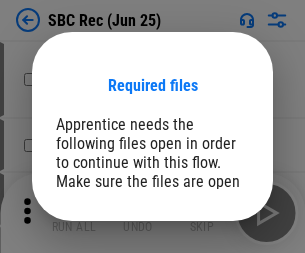 click on "Open" at bounding box center (209, 287) 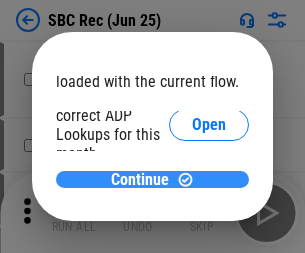 click on "Continue" at bounding box center [140, 180] 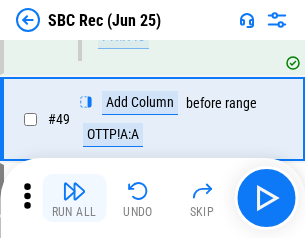 click at bounding box center (74, 191) 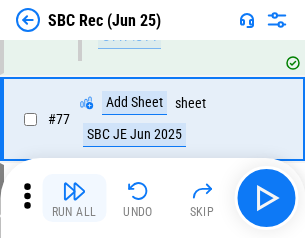 click at bounding box center (74, 191) 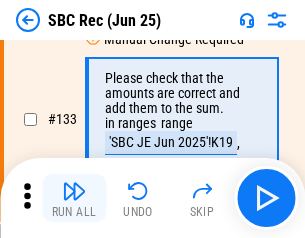 click at bounding box center [74, 191] 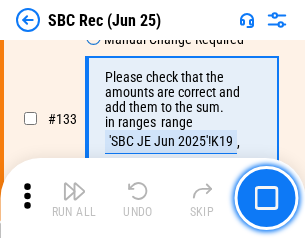 scroll, scrollTop: 4107, scrollLeft: 0, axis: vertical 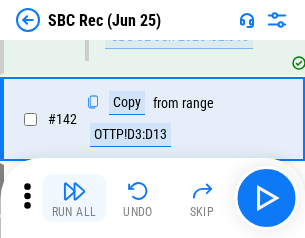 click at bounding box center (74, 191) 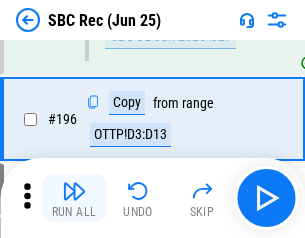 click at bounding box center (74, 191) 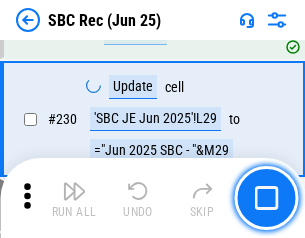 scroll, scrollTop: 6410, scrollLeft: 0, axis: vertical 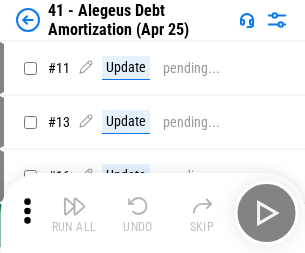 click at bounding box center (74, 206) 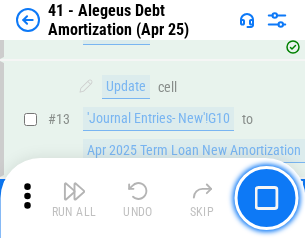 scroll, scrollTop: 247, scrollLeft: 0, axis: vertical 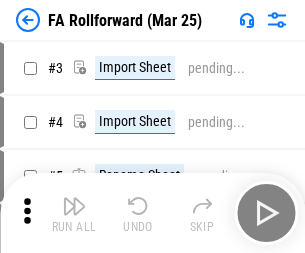click at bounding box center (74, 206) 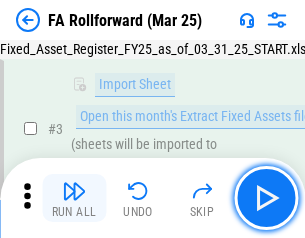 scroll, scrollTop: 184, scrollLeft: 0, axis: vertical 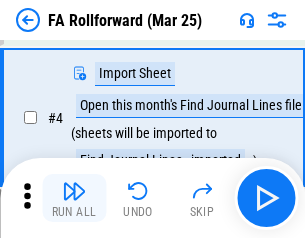 click at bounding box center [74, 191] 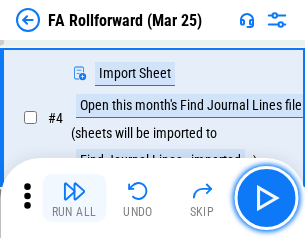 scroll, scrollTop: 313, scrollLeft: 0, axis: vertical 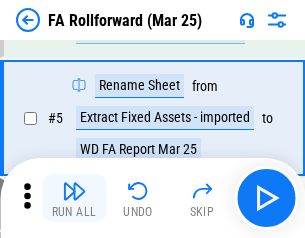 click at bounding box center [74, 191] 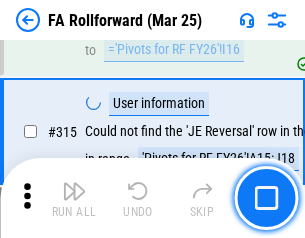 scroll, scrollTop: 9517, scrollLeft: 0, axis: vertical 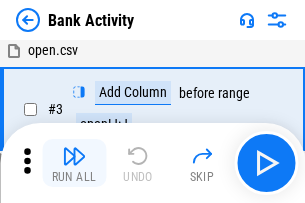 click at bounding box center [74, 156] 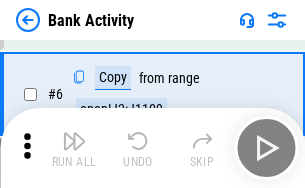 scroll, scrollTop: 192, scrollLeft: 0, axis: vertical 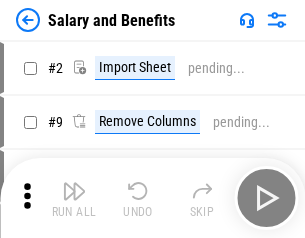 click at bounding box center (74, 191) 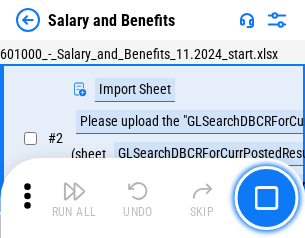 scroll, scrollTop: 145, scrollLeft: 0, axis: vertical 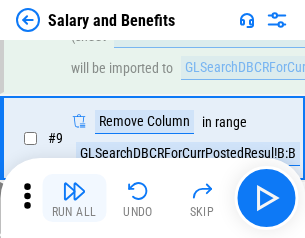 click at bounding box center [74, 191] 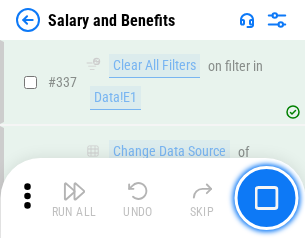 scroll, scrollTop: 9364, scrollLeft: 0, axis: vertical 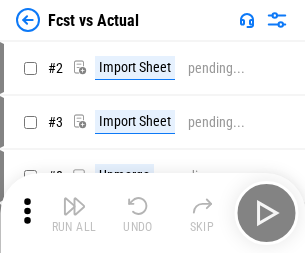 click at bounding box center [74, 206] 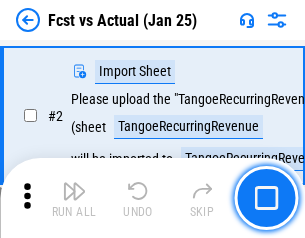 scroll, scrollTop: 187, scrollLeft: 0, axis: vertical 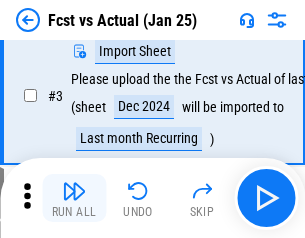 click at bounding box center [74, 191] 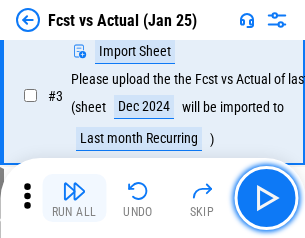 scroll, scrollTop: 300, scrollLeft: 0, axis: vertical 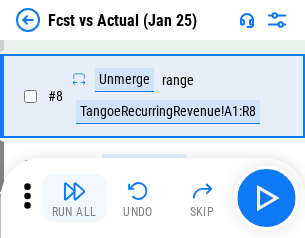 click at bounding box center [74, 191] 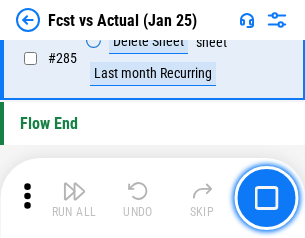 scroll, scrollTop: 9465, scrollLeft: 0, axis: vertical 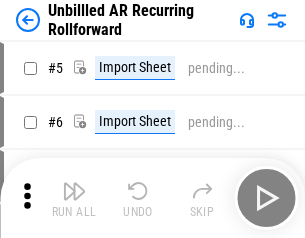 click at bounding box center (74, 191) 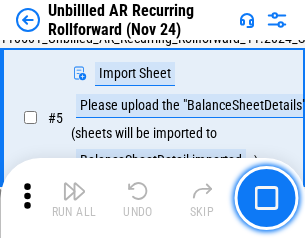 scroll, scrollTop: 188, scrollLeft: 0, axis: vertical 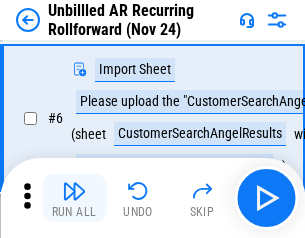 click at bounding box center [74, 191] 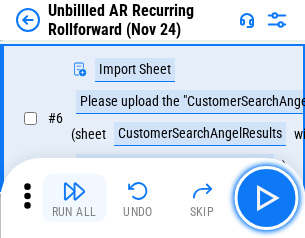 scroll, scrollTop: 322, scrollLeft: 0, axis: vertical 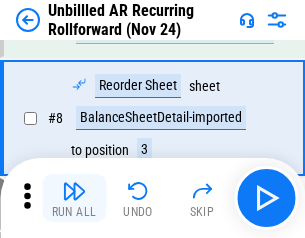 click at bounding box center [74, 191] 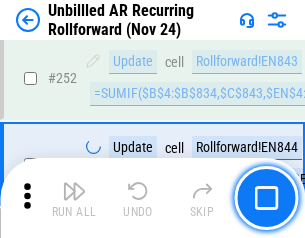 scroll, scrollTop: 6793, scrollLeft: 0, axis: vertical 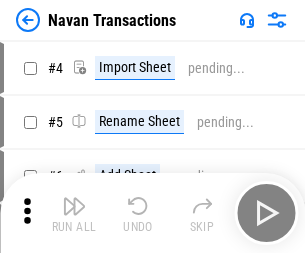 click at bounding box center [74, 206] 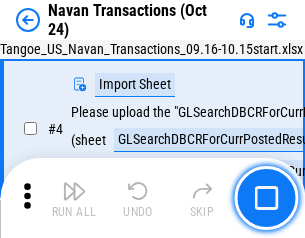 scroll, scrollTop: 168, scrollLeft: 0, axis: vertical 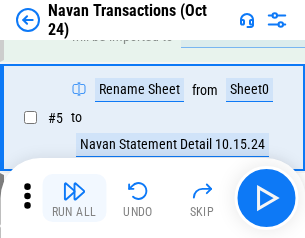 click at bounding box center [74, 191] 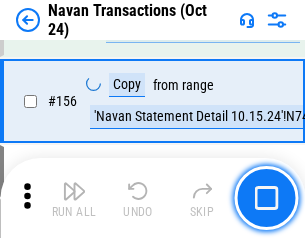 scroll, scrollTop: 6484, scrollLeft: 0, axis: vertical 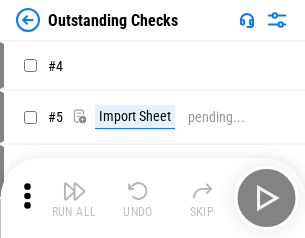 click at bounding box center (74, 191) 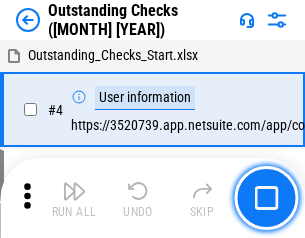 scroll, scrollTop: 209, scrollLeft: 0, axis: vertical 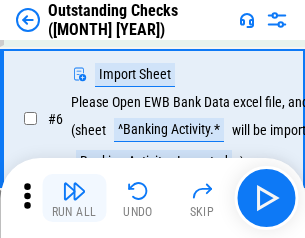 click at bounding box center (74, 191) 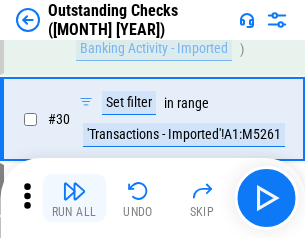 click at bounding box center (74, 191) 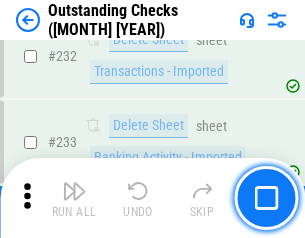 scroll, scrollTop: 6027, scrollLeft: 0, axis: vertical 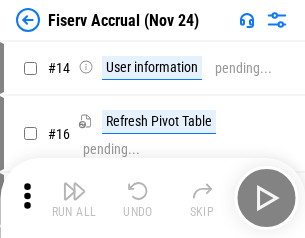 click at bounding box center (74, 191) 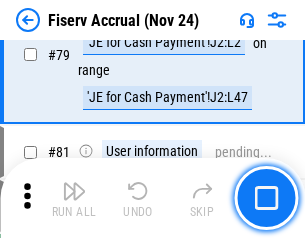 scroll, scrollTop: 2605, scrollLeft: 0, axis: vertical 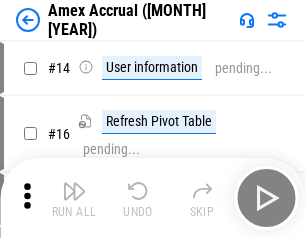 click at bounding box center (74, 191) 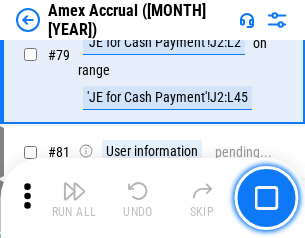 scroll, scrollTop: 2550, scrollLeft: 0, axis: vertical 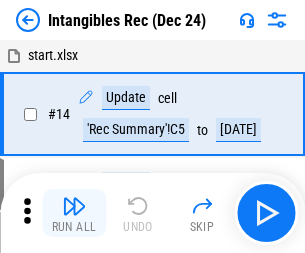 click at bounding box center [74, 206] 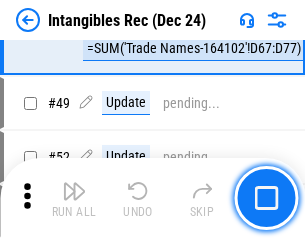 scroll, scrollTop: 779, scrollLeft: 0, axis: vertical 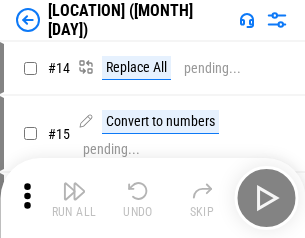 click at bounding box center [74, 191] 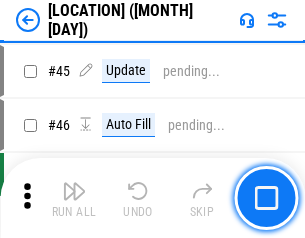 scroll, scrollTop: 2501, scrollLeft: 0, axis: vertical 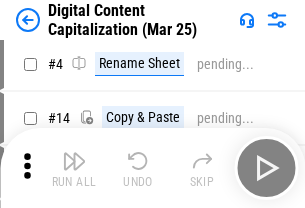 click at bounding box center (74, 161) 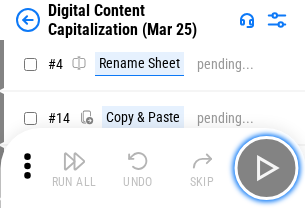 scroll, scrollTop: 187, scrollLeft: 0, axis: vertical 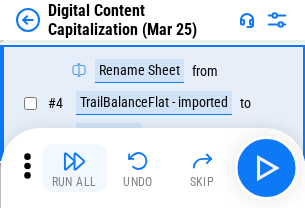 click at bounding box center [74, 161] 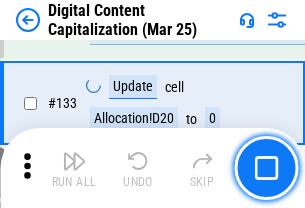 scroll, scrollTop: 2121, scrollLeft: 0, axis: vertical 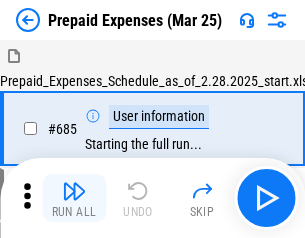 click at bounding box center (74, 191) 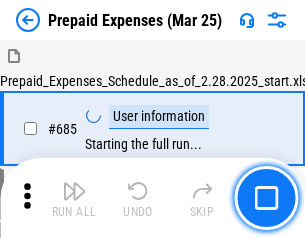 scroll, scrollTop: 4993, scrollLeft: 0, axis: vertical 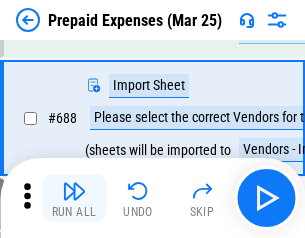click at bounding box center (74, 191) 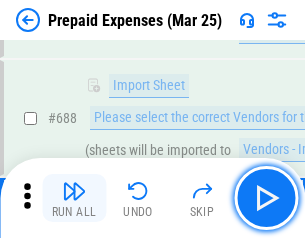 scroll, scrollTop: 5095, scrollLeft: 0, axis: vertical 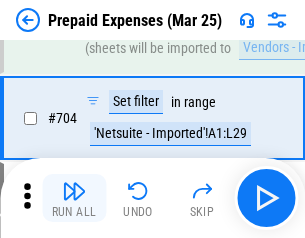 click at bounding box center (74, 191) 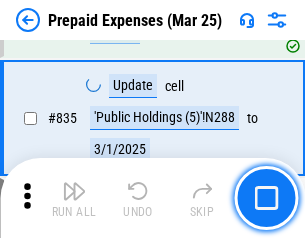 scroll, scrollTop: 7985, scrollLeft: 0, axis: vertical 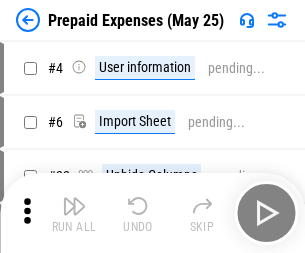 click at bounding box center [74, 206] 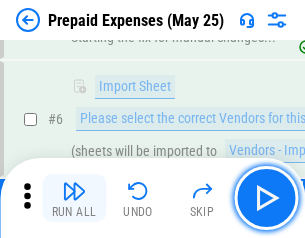 scroll, scrollTop: 190, scrollLeft: 0, axis: vertical 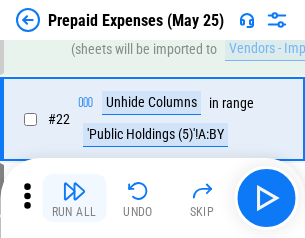 click at bounding box center (74, 191) 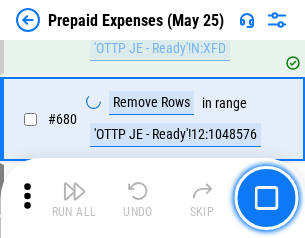 scroll, scrollTop: 6734, scrollLeft: 0, axis: vertical 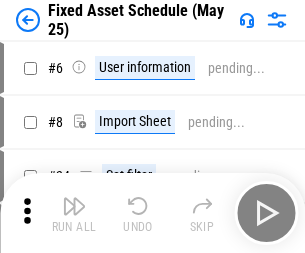 click at bounding box center [74, 206] 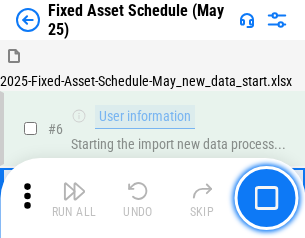 scroll, scrollTop: 210, scrollLeft: 0, axis: vertical 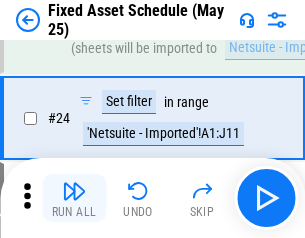 click at bounding box center (74, 191) 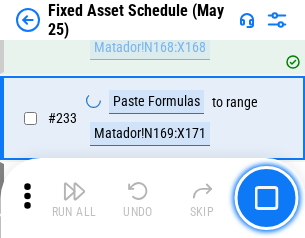 scroll, scrollTop: 6149, scrollLeft: 0, axis: vertical 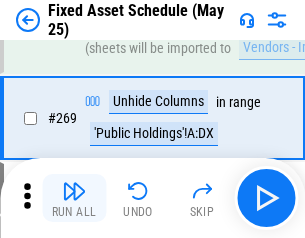 click at bounding box center (74, 191) 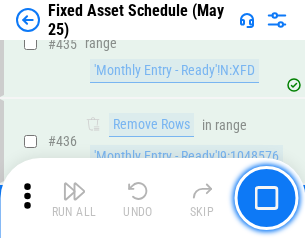 scroll, scrollTop: 8848, scrollLeft: 0, axis: vertical 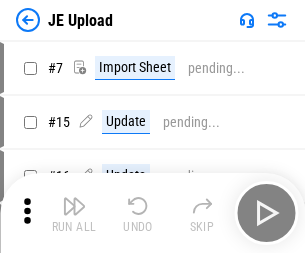 click at bounding box center [74, 206] 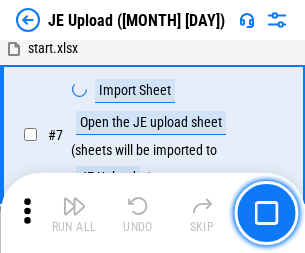scroll, scrollTop: 145, scrollLeft: 0, axis: vertical 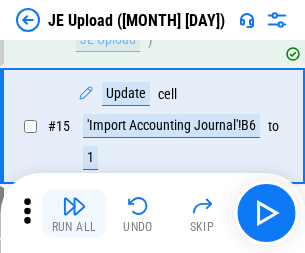 click at bounding box center [74, 206] 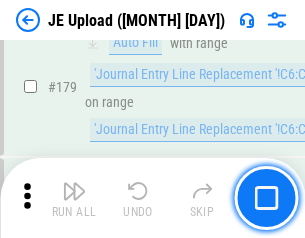 scroll, scrollTop: 4223, scrollLeft: 0, axis: vertical 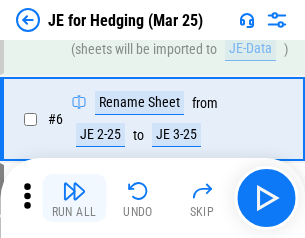 click at bounding box center [74, 191] 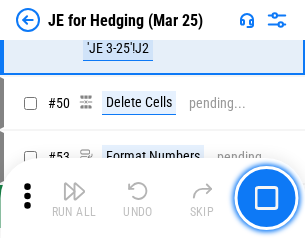 scroll, scrollTop: 1295, scrollLeft: 0, axis: vertical 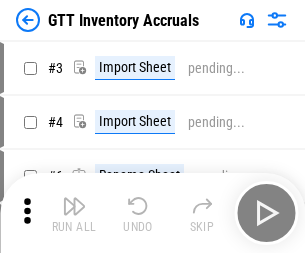 click at bounding box center [74, 206] 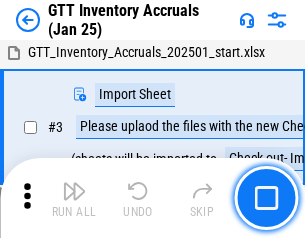 scroll, scrollTop: 129, scrollLeft: 0, axis: vertical 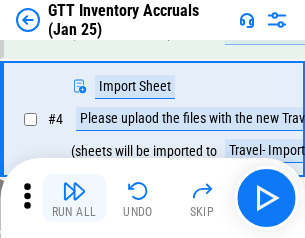 click at bounding box center (74, 191) 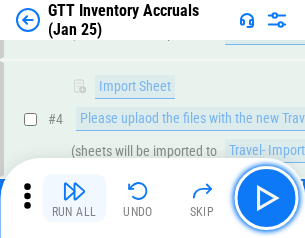 scroll, scrollTop: 231, scrollLeft: 0, axis: vertical 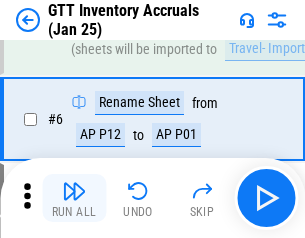click at bounding box center (74, 191) 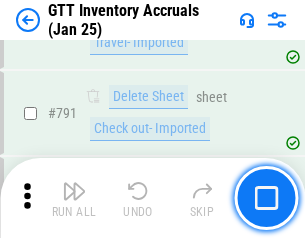 scroll, scrollTop: 15134, scrollLeft: 0, axis: vertical 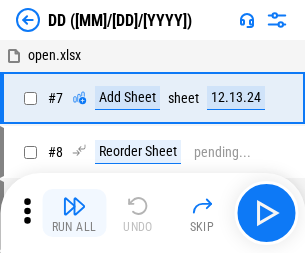 click at bounding box center (74, 206) 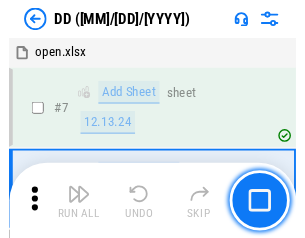 scroll, scrollTop: 201, scrollLeft: 0, axis: vertical 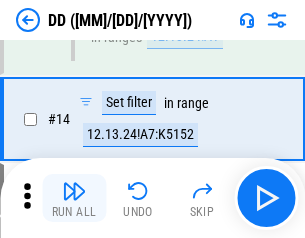 click at bounding box center [74, 191] 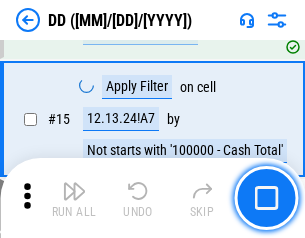 scroll, scrollTop: 521, scrollLeft: 0, axis: vertical 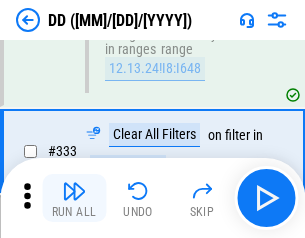 click at bounding box center (74, 191) 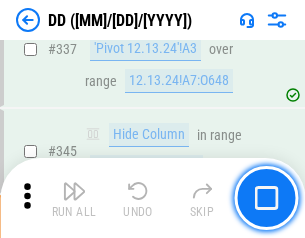 scroll, scrollTop: 9296, scrollLeft: 0, axis: vertical 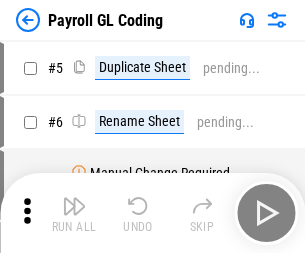 click at bounding box center [74, 206] 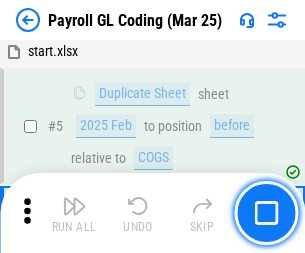 scroll, scrollTop: 233, scrollLeft: 0, axis: vertical 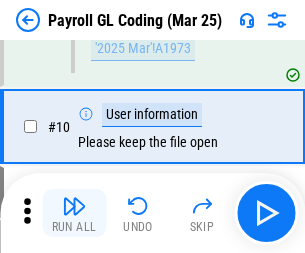 click at bounding box center (74, 206) 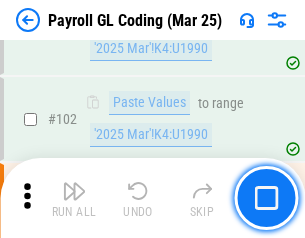 scroll, scrollTop: 4684, scrollLeft: 0, axis: vertical 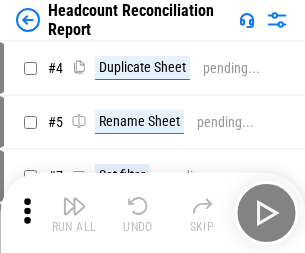 click at bounding box center (74, 206) 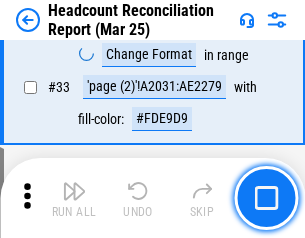 scroll, scrollTop: 1834, scrollLeft: 0, axis: vertical 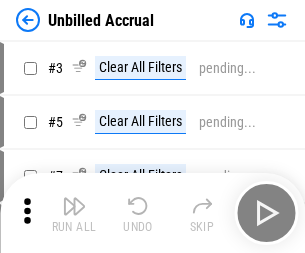 click at bounding box center [74, 206] 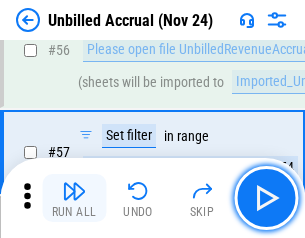 scroll, scrollTop: 2190, scrollLeft: 0, axis: vertical 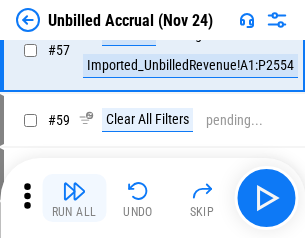 click at bounding box center (74, 191) 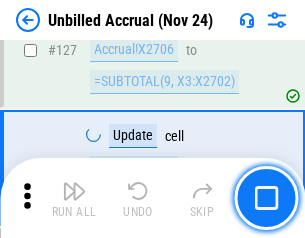scroll, scrollTop: 5934, scrollLeft: 0, axis: vertical 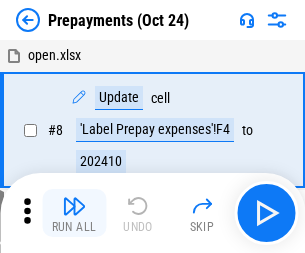 click at bounding box center (74, 206) 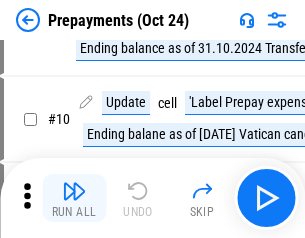 scroll, scrollTop: 125, scrollLeft: 0, axis: vertical 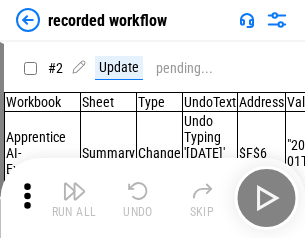 click at bounding box center [74, 191] 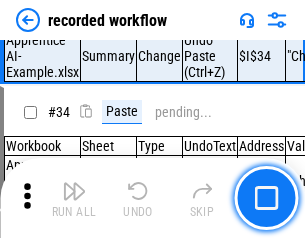 scroll, scrollTop: 6251, scrollLeft: 0, axis: vertical 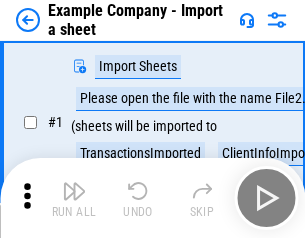 click at bounding box center (74, 191) 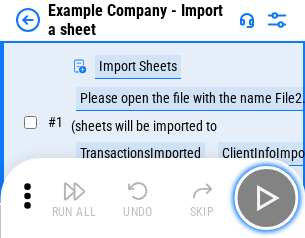 scroll, scrollTop: 168, scrollLeft: 0, axis: vertical 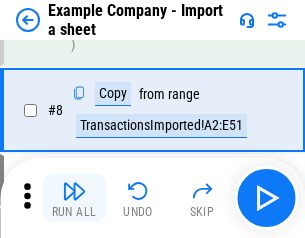 click at bounding box center [74, 191] 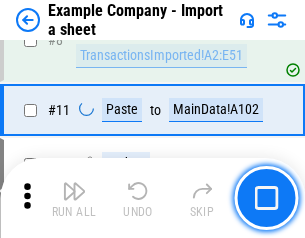 scroll, scrollTop: 426, scrollLeft: 0, axis: vertical 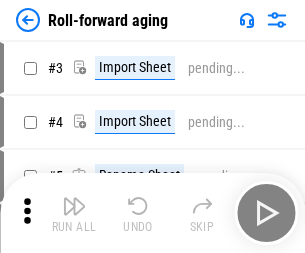 click at bounding box center [74, 206] 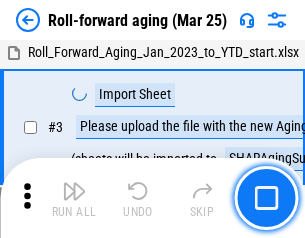 scroll, scrollTop: 129, scrollLeft: 0, axis: vertical 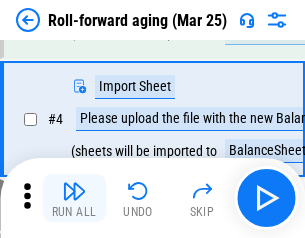 click at bounding box center (74, 191) 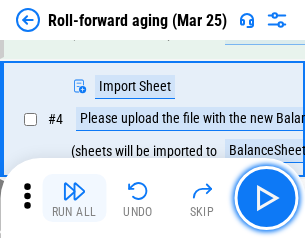 scroll, scrollTop: 247, scrollLeft: 0, axis: vertical 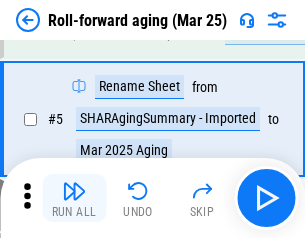 click at bounding box center [74, 191] 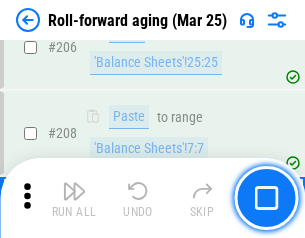 scroll, scrollTop: 6309, scrollLeft: 0, axis: vertical 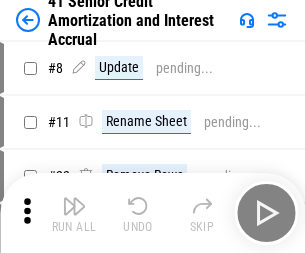 click at bounding box center [74, 206] 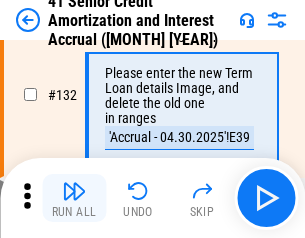 click at bounding box center [74, 191] 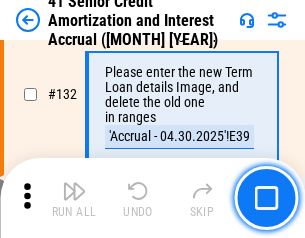 scroll, scrollTop: 2045, scrollLeft: 0, axis: vertical 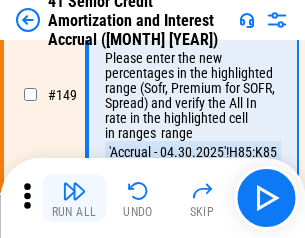 click at bounding box center (74, 191) 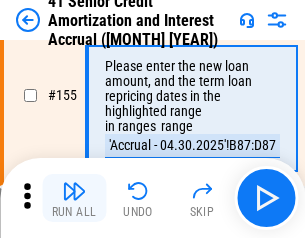click at bounding box center (74, 191) 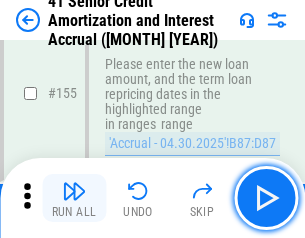 scroll, scrollTop: 2363, scrollLeft: 0, axis: vertical 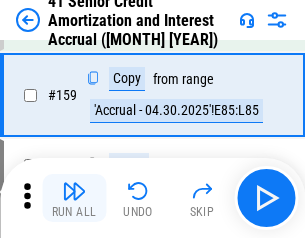click at bounding box center (74, 191) 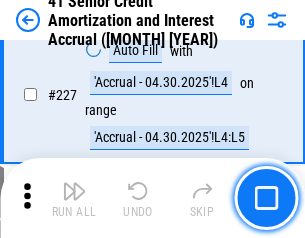 scroll, scrollTop: 4404, scrollLeft: 0, axis: vertical 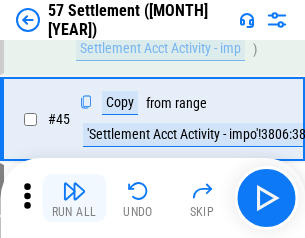 click at bounding box center [74, 191] 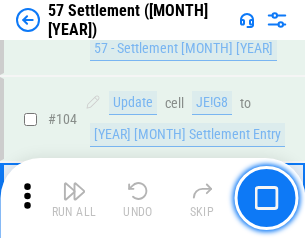 scroll, scrollTop: 1263, scrollLeft: 0, axis: vertical 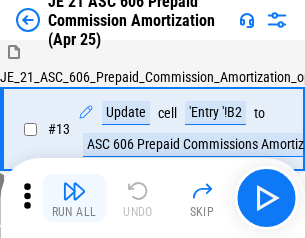 click at bounding box center [74, 191] 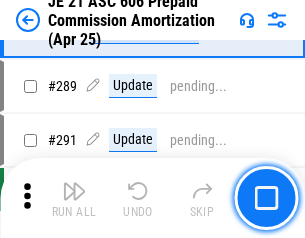 scroll, scrollTop: 3680, scrollLeft: 0, axis: vertical 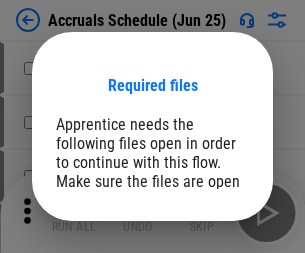 click on "Open" at bounding box center [209, 278] 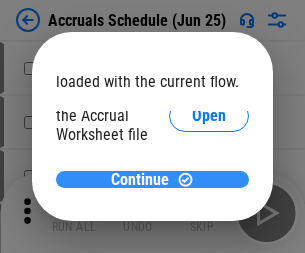 click on "Continue" at bounding box center (140, 180) 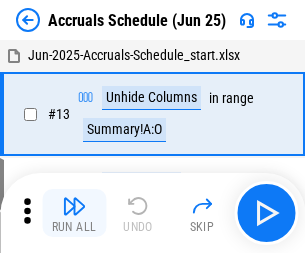 click at bounding box center (74, 206) 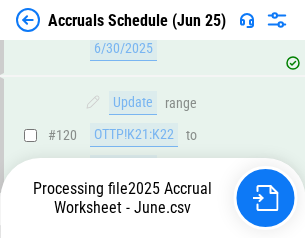 scroll, scrollTop: 2736, scrollLeft: 0, axis: vertical 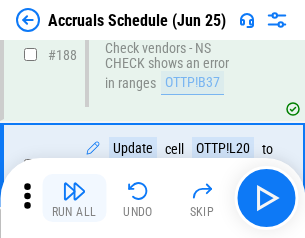 click at bounding box center (74, 191) 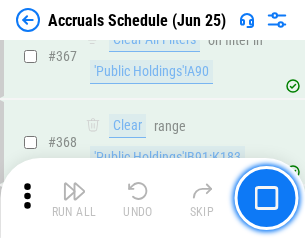 scroll, scrollTop: 6200, scrollLeft: 0, axis: vertical 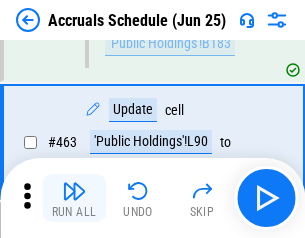 click at bounding box center (74, 191) 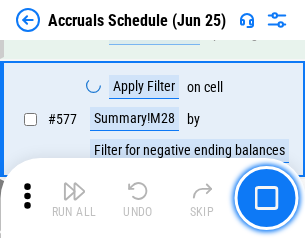 scroll, scrollTop: 8907, scrollLeft: 0, axis: vertical 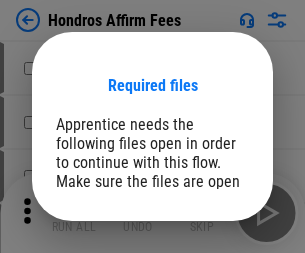 click on "Open" at bounding box center [209, 268] 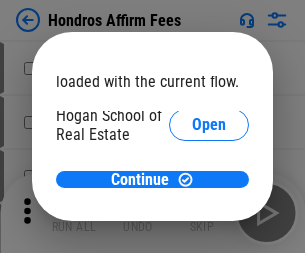 click on "Open" at bounding box center (209, 221) 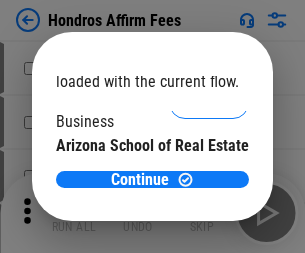 click on "Open" at bounding box center [209, 195] 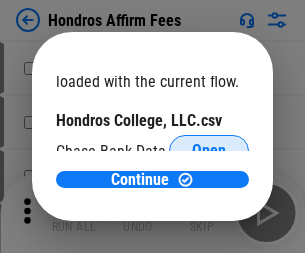 click on "Open" at bounding box center (209, 151) 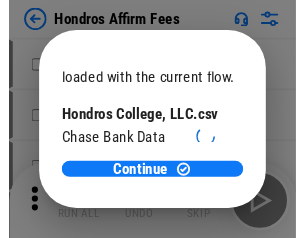 scroll, scrollTop: 314, scrollLeft: 0, axis: vertical 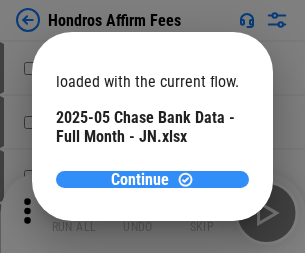 click on "Continue" at bounding box center [140, 180] 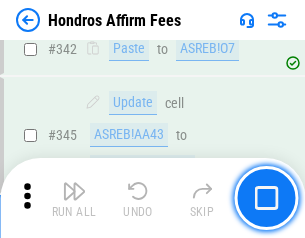 scroll, scrollTop: 4545, scrollLeft: 0, axis: vertical 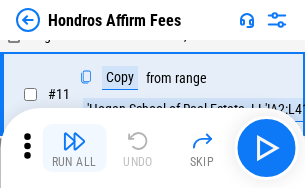 click at bounding box center (74, 141) 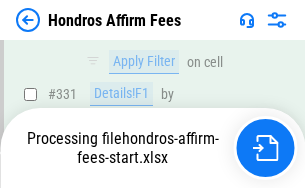 scroll, scrollTop: 4352, scrollLeft: 0, axis: vertical 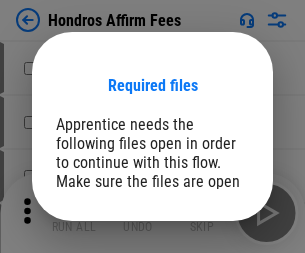 click on "Open" at bounding box center [209, 268] 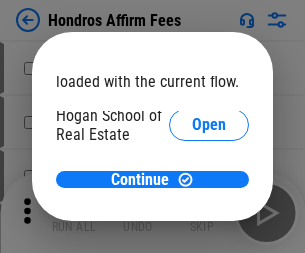 click on "Open" at bounding box center (209, 221) 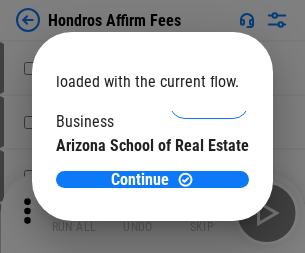 click on "Open" at bounding box center (209, 195) 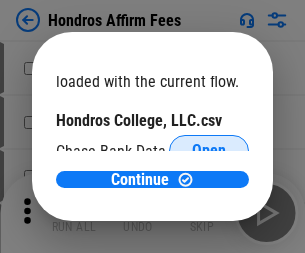 click on "Open" at bounding box center (209, 151) 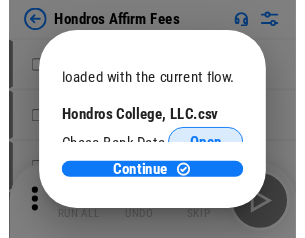 scroll, scrollTop: 314, scrollLeft: 0, axis: vertical 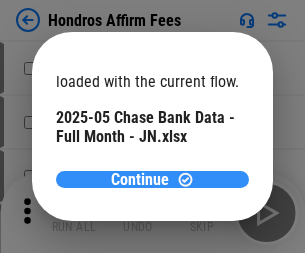 click on "Continue" at bounding box center (140, 180) 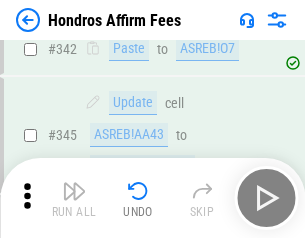 scroll, scrollTop: 4545, scrollLeft: 0, axis: vertical 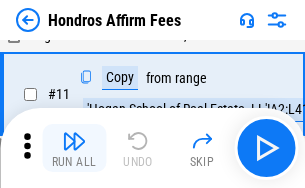 click at bounding box center (74, 141) 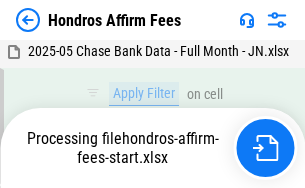 scroll, scrollTop: 4352, scrollLeft: 0, axis: vertical 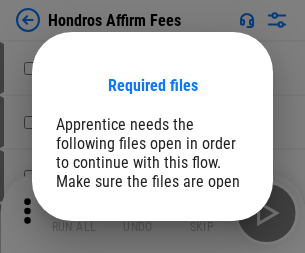 click on "Open" at bounding box center (209, 268) 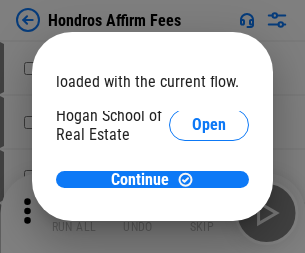 click on "Open" at bounding box center [209, 221] 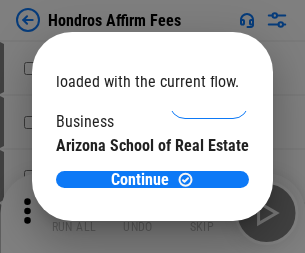 click on "Open" at bounding box center [209, 195] 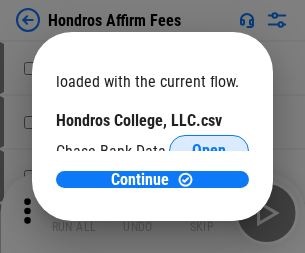 click on "Open" at bounding box center (209, 151) 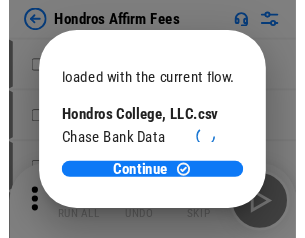 scroll, scrollTop: 314, scrollLeft: 0, axis: vertical 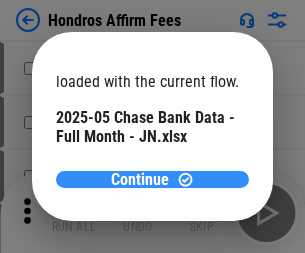 click on "Continue" at bounding box center (140, 180) 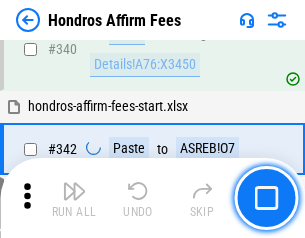 scroll, scrollTop: 4545, scrollLeft: 0, axis: vertical 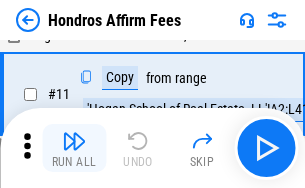click at bounding box center (74, 141) 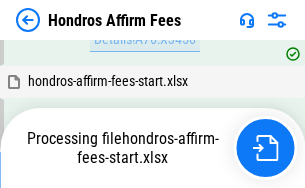 scroll, scrollTop: 4452, scrollLeft: 0, axis: vertical 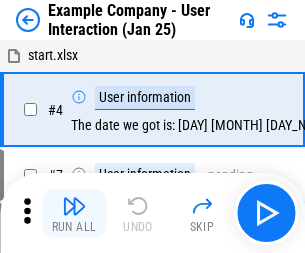 click at bounding box center (74, 206) 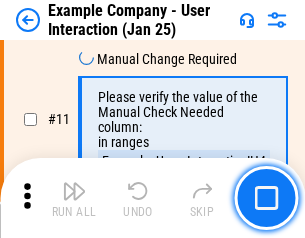 scroll, scrollTop: 433, scrollLeft: 0, axis: vertical 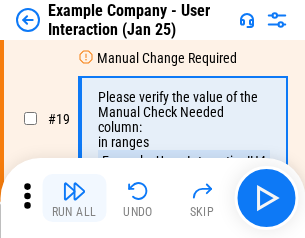 click at bounding box center (74, 191) 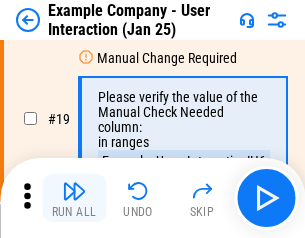 click at bounding box center (74, 191) 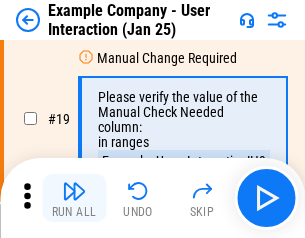 click at bounding box center (74, 191) 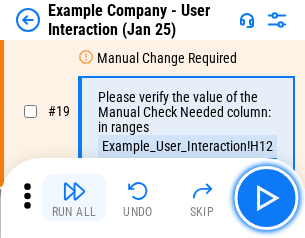 click at bounding box center [74, 191] 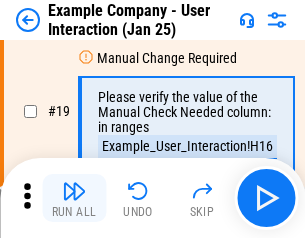 click at bounding box center (74, 191) 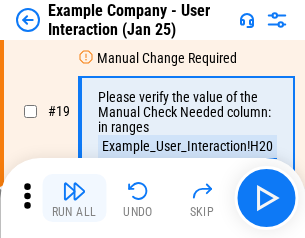 click at bounding box center (74, 191) 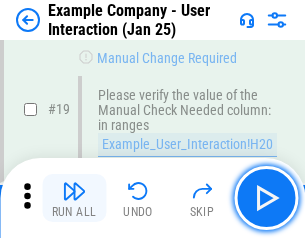 scroll, scrollTop: 537, scrollLeft: 0, axis: vertical 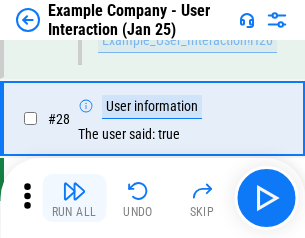 click at bounding box center [74, 191] 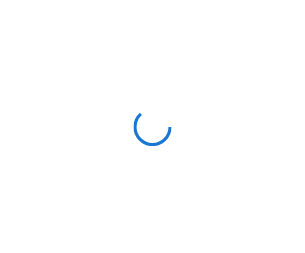 scroll, scrollTop: 0, scrollLeft: 0, axis: both 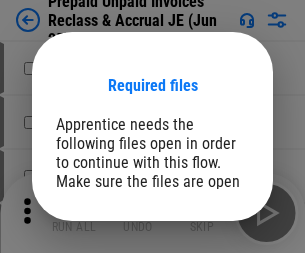click on "Open" at bounding box center (209, 278) 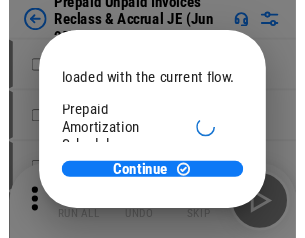 scroll, scrollTop: 119, scrollLeft: 0, axis: vertical 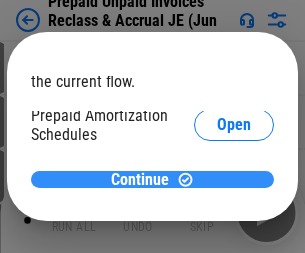 click on "Continue" at bounding box center [140, 180] 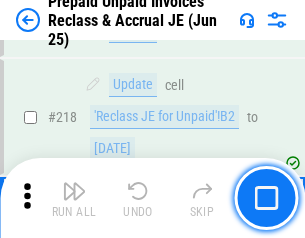 scroll, scrollTop: 2592, scrollLeft: 0, axis: vertical 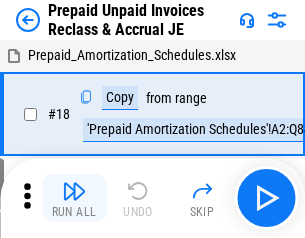 click at bounding box center (74, 191) 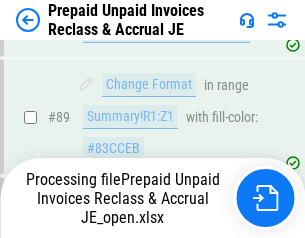 scroll, scrollTop: 1628, scrollLeft: 0, axis: vertical 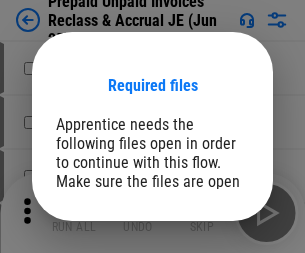 click on "Open" at bounding box center [209, 278] 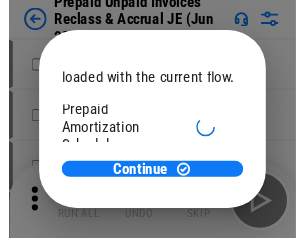 scroll, scrollTop: 119, scrollLeft: 0, axis: vertical 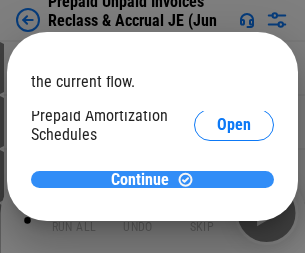 click on "Continue" at bounding box center (140, 180) 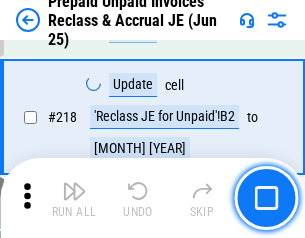 scroll, scrollTop: 2592, scrollLeft: 0, axis: vertical 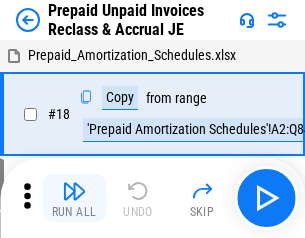 click at bounding box center (74, 191) 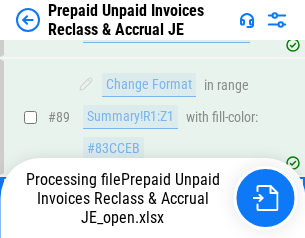 scroll, scrollTop: 1342, scrollLeft: 0, axis: vertical 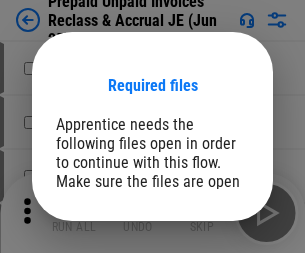 click on "Open" at bounding box center [209, 278] 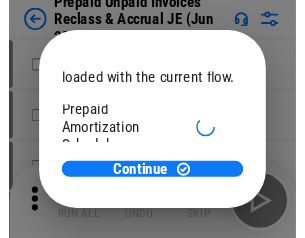 scroll, scrollTop: 119, scrollLeft: 0, axis: vertical 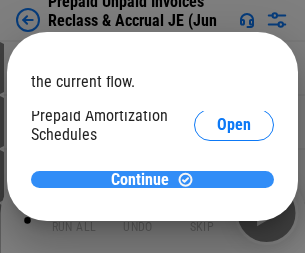 click on "Continue" at bounding box center (140, 180) 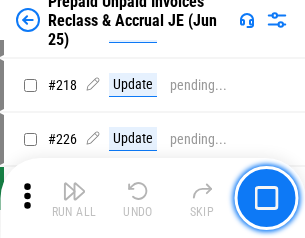 scroll, scrollTop: 2592, scrollLeft: 0, axis: vertical 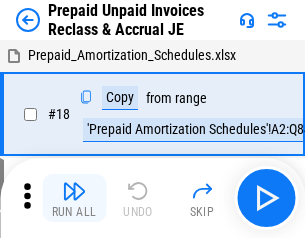 click at bounding box center [74, 191] 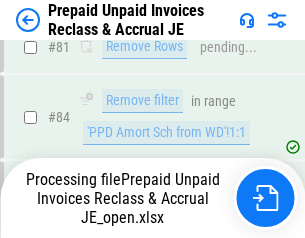 scroll, scrollTop: 1342, scrollLeft: 0, axis: vertical 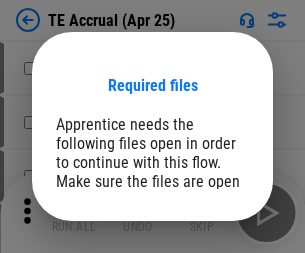 click on "Open" at bounding box center [209, 287] 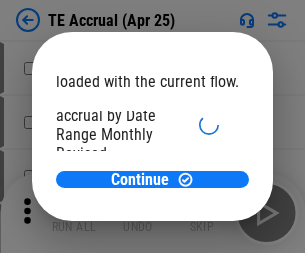 scroll, scrollTop: 119, scrollLeft: 0, axis: vertical 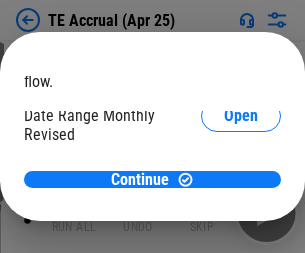 click on "Open" at bounding box center (241, 192) 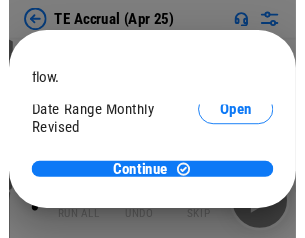 scroll, scrollTop: 93, scrollLeft: 0, axis: vertical 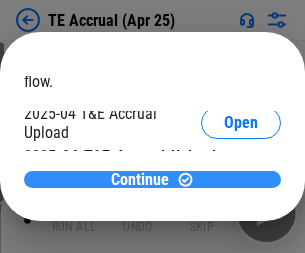 click on "Continue" at bounding box center (140, 180) 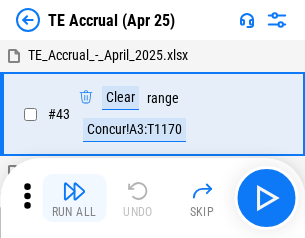 click at bounding box center (74, 191) 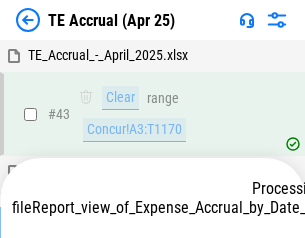 scroll, scrollTop: 115, scrollLeft: 0, axis: vertical 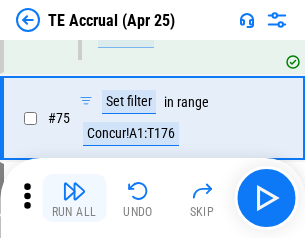 click at bounding box center (74, 191) 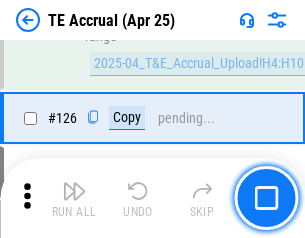 scroll, scrollTop: 3928, scrollLeft: 0, axis: vertical 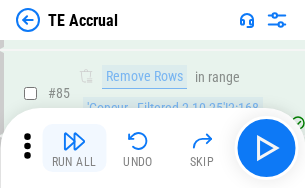 click at bounding box center (74, 141) 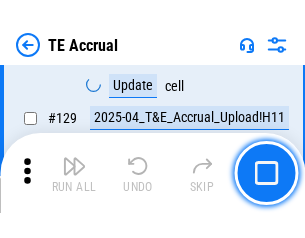 scroll, scrollTop: 4178, scrollLeft: 0, axis: vertical 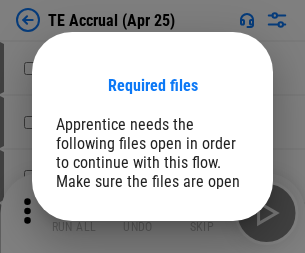 click on "Open" at bounding box center [209, 287] 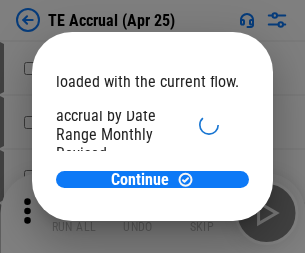 scroll, scrollTop: 119, scrollLeft: 0, axis: vertical 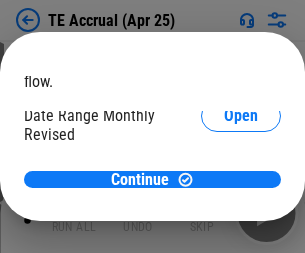 click on "Open" at bounding box center (241, 192) 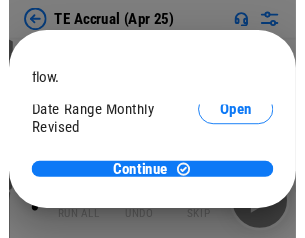 scroll, scrollTop: 93, scrollLeft: 0, axis: vertical 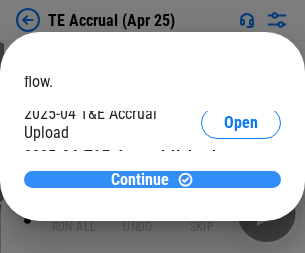 click on "Continue" at bounding box center [140, 180] 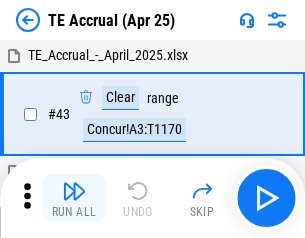 click at bounding box center (74, 191) 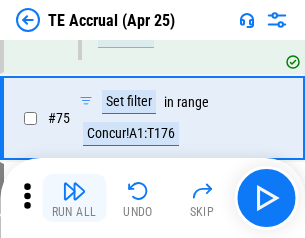 click at bounding box center [74, 191] 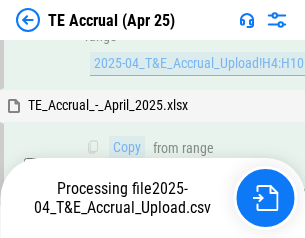 scroll, scrollTop: 3928, scrollLeft: 0, axis: vertical 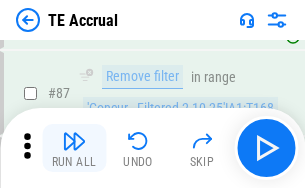 click at bounding box center (74, 141) 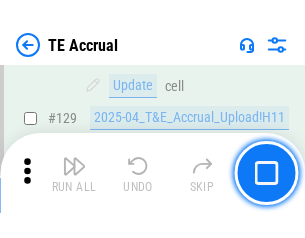 scroll, scrollTop: 4178, scrollLeft: 0, axis: vertical 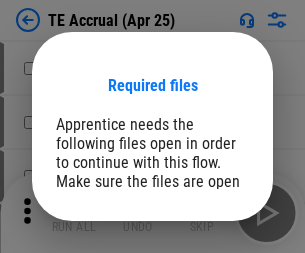 click on "Open" at bounding box center (209, 287) 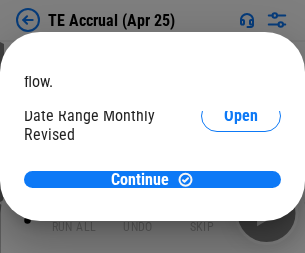 scroll, scrollTop: 119, scrollLeft: 0, axis: vertical 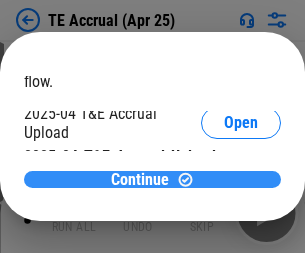 click on "Continue" at bounding box center [140, 180] 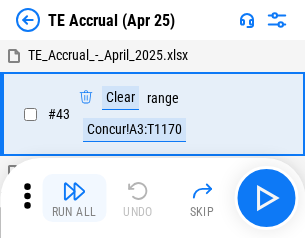 click at bounding box center (74, 191) 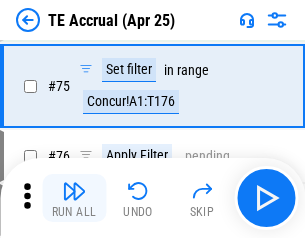 click at bounding box center (74, 191) 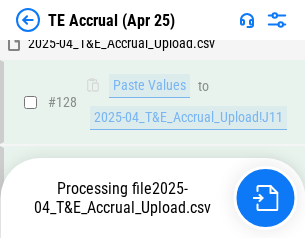 scroll, scrollTop: 4176, scrollLeft: 0, axis: vertical 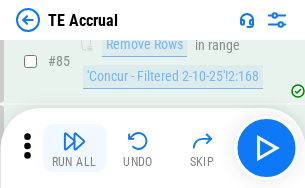 click at bounding box center [74, 141] 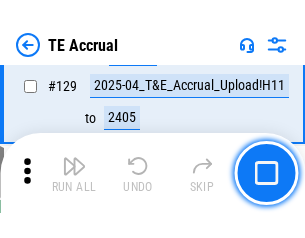 scroll, scrollTop: 4178, scrollLeft: 0, axis: vertical 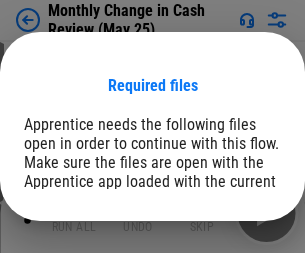 click on "Open" at bounding box center (241, 246) 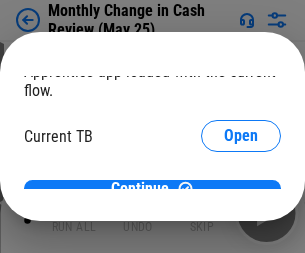 click on "Open" at bounding box center [241, 197] 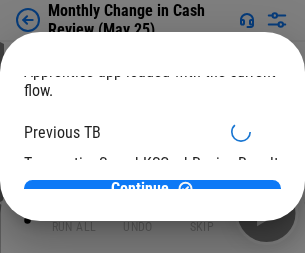 scroll, scrollTop: 65, scrollLeft: 0, axis: vertical 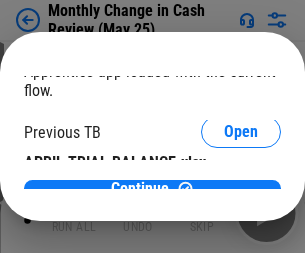 click on "Open" at bounding box center [326, 193] 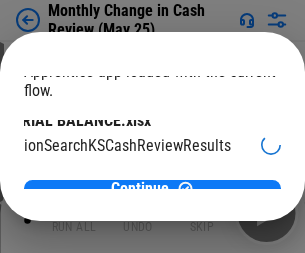 scroll, scrollTop: 126, scrollLeft: 80, axis: both 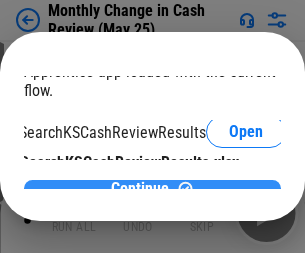 click on "Continue" at bounding box center (140, 189) 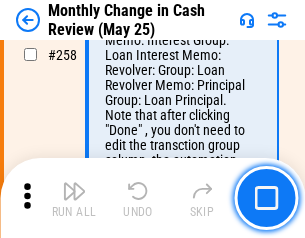 scroll, scrollTop: 5369, scrollLeft: 0, axis: vertical 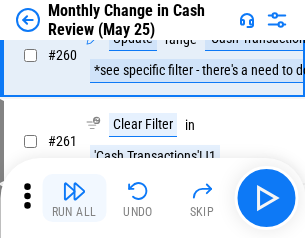 click at bounding box center (74, 191) 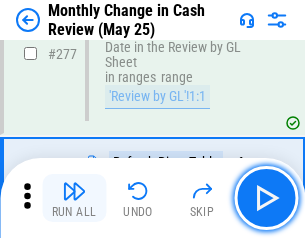 scroll, scrollTop: 6051, scrollLeft: 0, axis: vertical 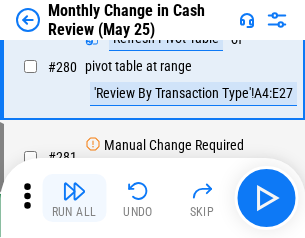 click at bounding box center [74, 191] 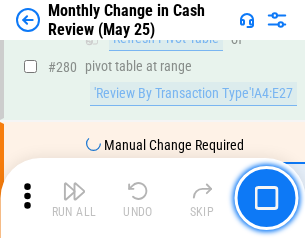 scroll, scrollTop: 6194, scrollLeft: 0, axis: vertical 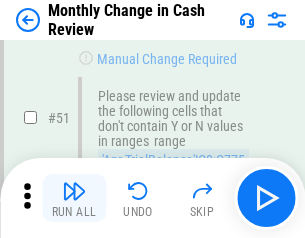 click at bounding box center [74, 191] 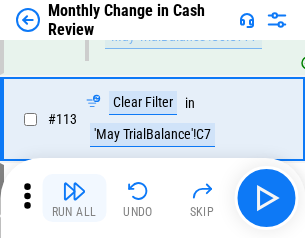 click at bounding box center (74, 191) 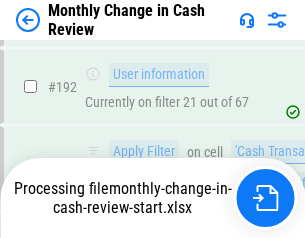 scroll, scrollTop: 4610, scrollLeft: 0, axis: vertical 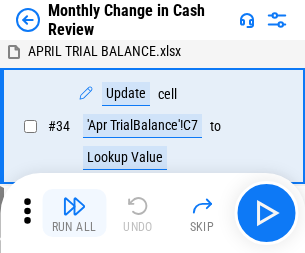 click at bounding box center (74, 206) 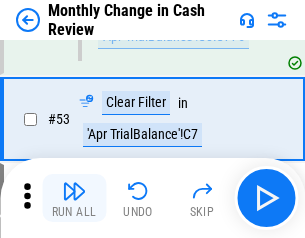 click at bounding box center [74, 191] 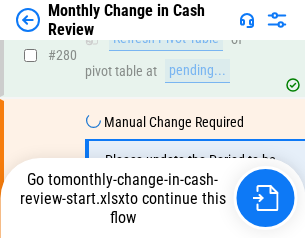 scroll, scrollTop: 6148, scrollLeft: 0, axis: vertical 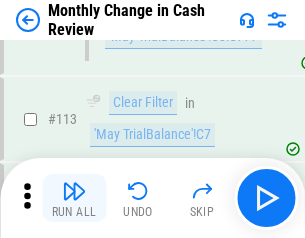 click at bounding box center [74, 191] 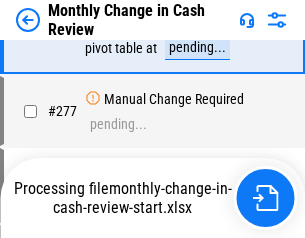 scroll, scrollTop: 6028, scrollLeft: 0, axis: vertical 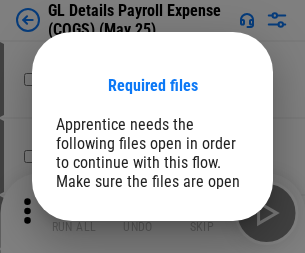 click on "Open" at bounding box center (209, 306) 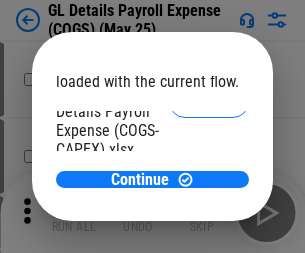 click on "Open" at bounding box center [209, 274] 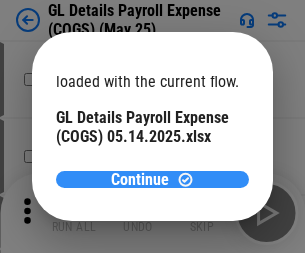 click on "Continue" at bounding box center [140, 180] 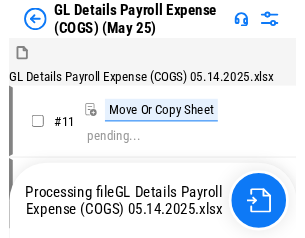 scroll, scrollTop: 15, scrollLeft: 0, axis: vertical 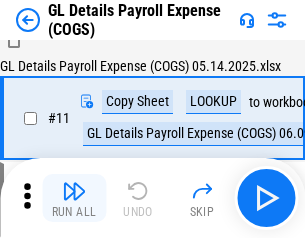 click at bounding box center [74, 191] 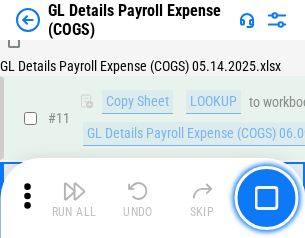 scroll, scrollTop: 101, scrollLeft: 0, axis: vertical 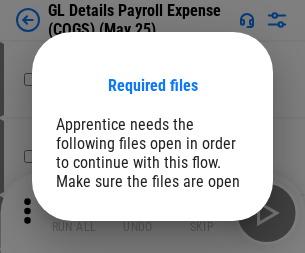 click on "Open" at bounding box center (209, 306) 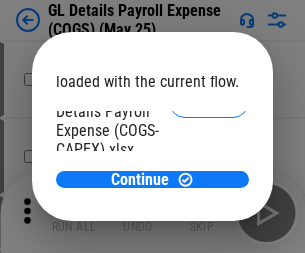click on "Open" at bounding box center (209, 274) 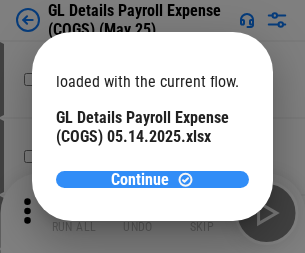 click on "Continue" at bounding box center (140, 180) 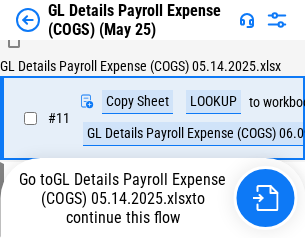 scroll, scrollTop: 101, scrollLeft: 0, axis: vertical 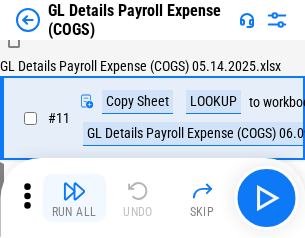 click at bounding box center (74, 191) 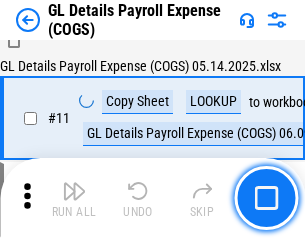 scroll, scrollTop: 101, scrollLeft: 0, axis: vertical 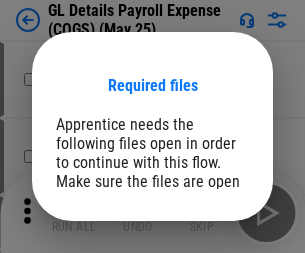 click on "Open" at bounding box center (209, 306) 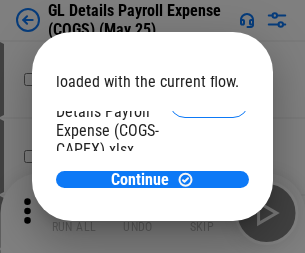 click on "Open" at bounding box center [209, 274] 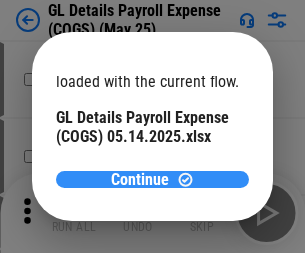 click on "Continue" at bounding box center [140, 180] 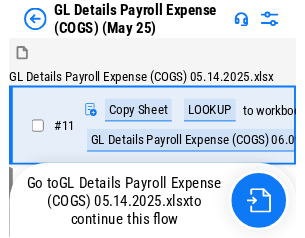 scroll, scrollTop: 15, scrollLeft: 0, axis: vertical 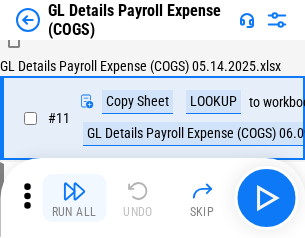 click at bounding box center [74, 191] 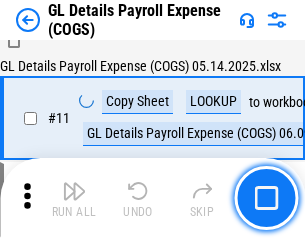scroll, scrollTop: 101, scrollLeft: 0, axis: vertical 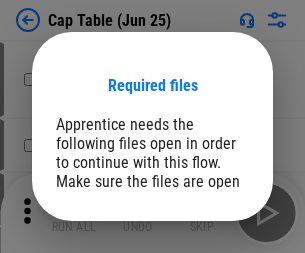 click on "Open" at bounding box center (209, 268) 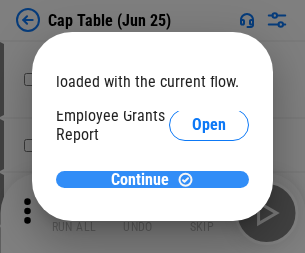 click on "Continue" at bounding box center (140, 180) 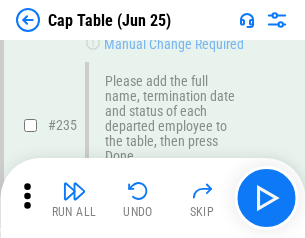 scroll, scrollTop: 8402, scrollLeft: 0, axis: vertical 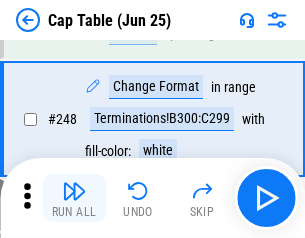 click at bounding box center [74, 191] 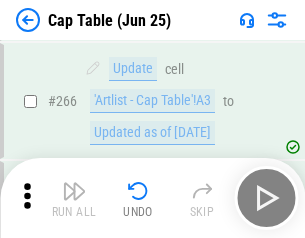 scroll, scrollTop: 9428, scrollLeft: 0, axis: vertical 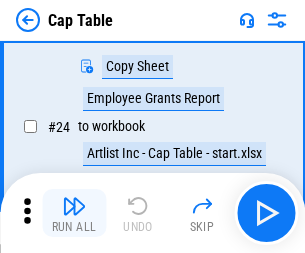 click at bounding box center [74, 206] 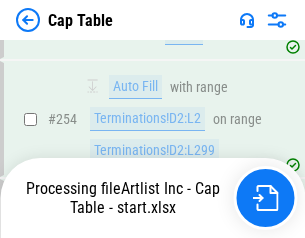 scroll, scrollTop: 8826, scrollLeft: 0, axis: vertical 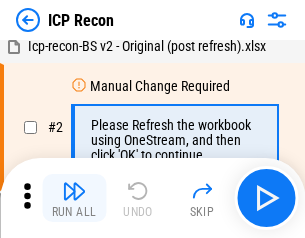 click at bounding box center (74, 191) 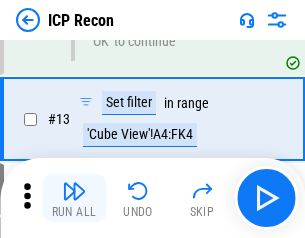 click at bounding box center [74, 191] 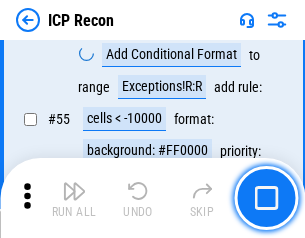 scroll, scrollTop: 1743, scrollLeft: 0, axis: vertical 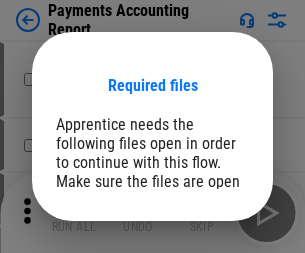 click on "Open" at bounding box center (209, 265) 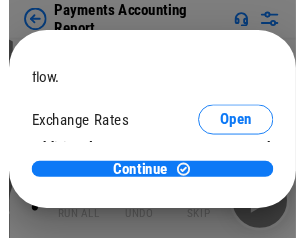 scroll, scrollTop: 119, scrollLeft: 0, axis: vertical 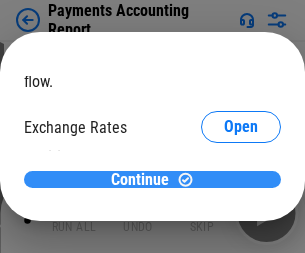 click on "Continue" at bounding box center [140, 180] 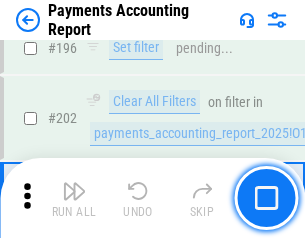 scroll, scrollTop: 6028, scrollLeft: 0, axis: vertical 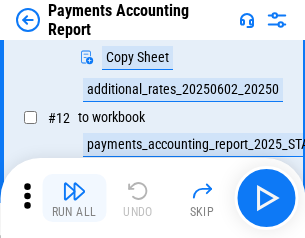 click at bounding box center [74, 191] 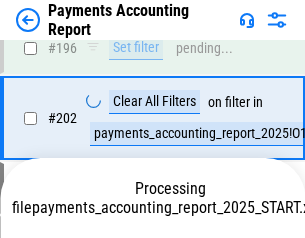 scroll, scrollTop: 6028, scrollLeft: 0, axis: vertical 